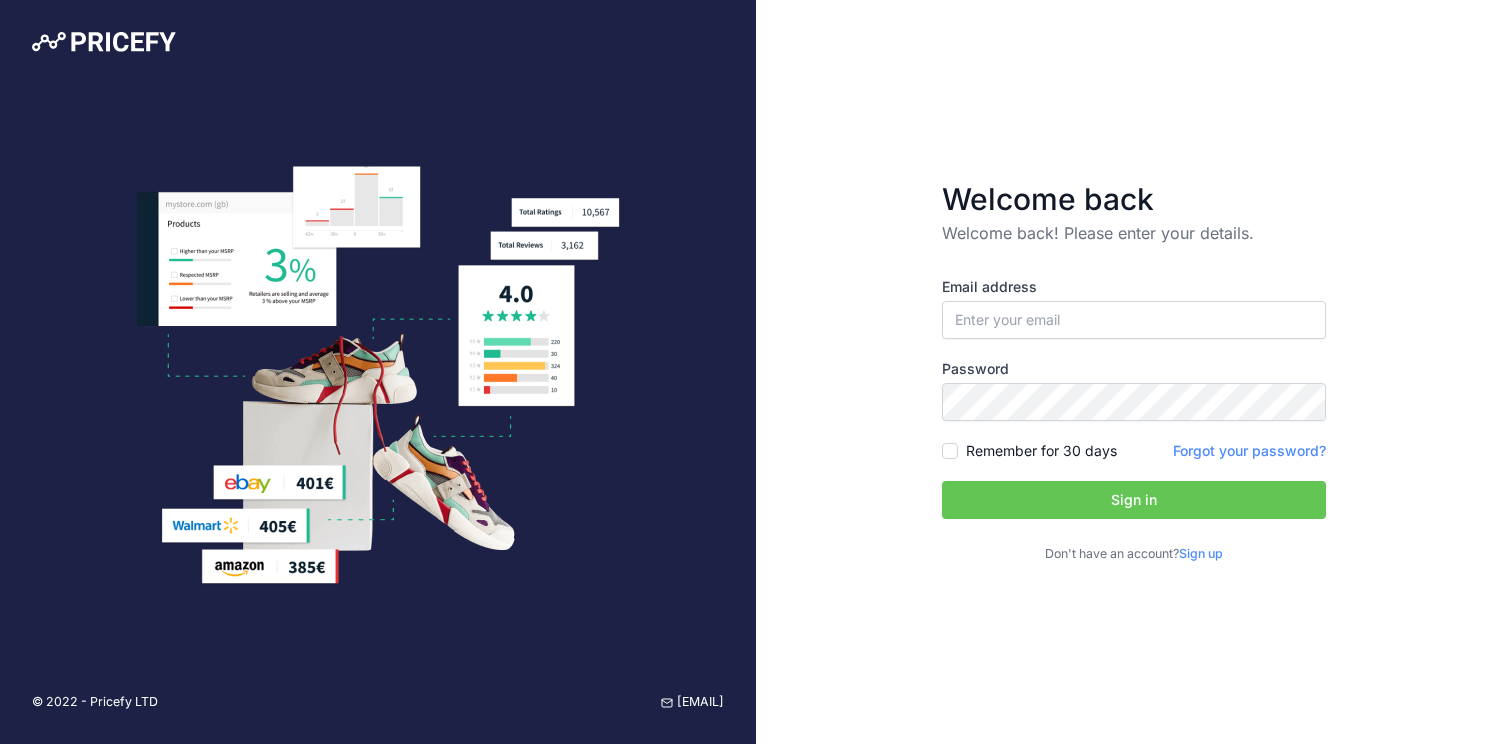 scroll, scrollTop: 0, scrollLeft: 0, axis: both 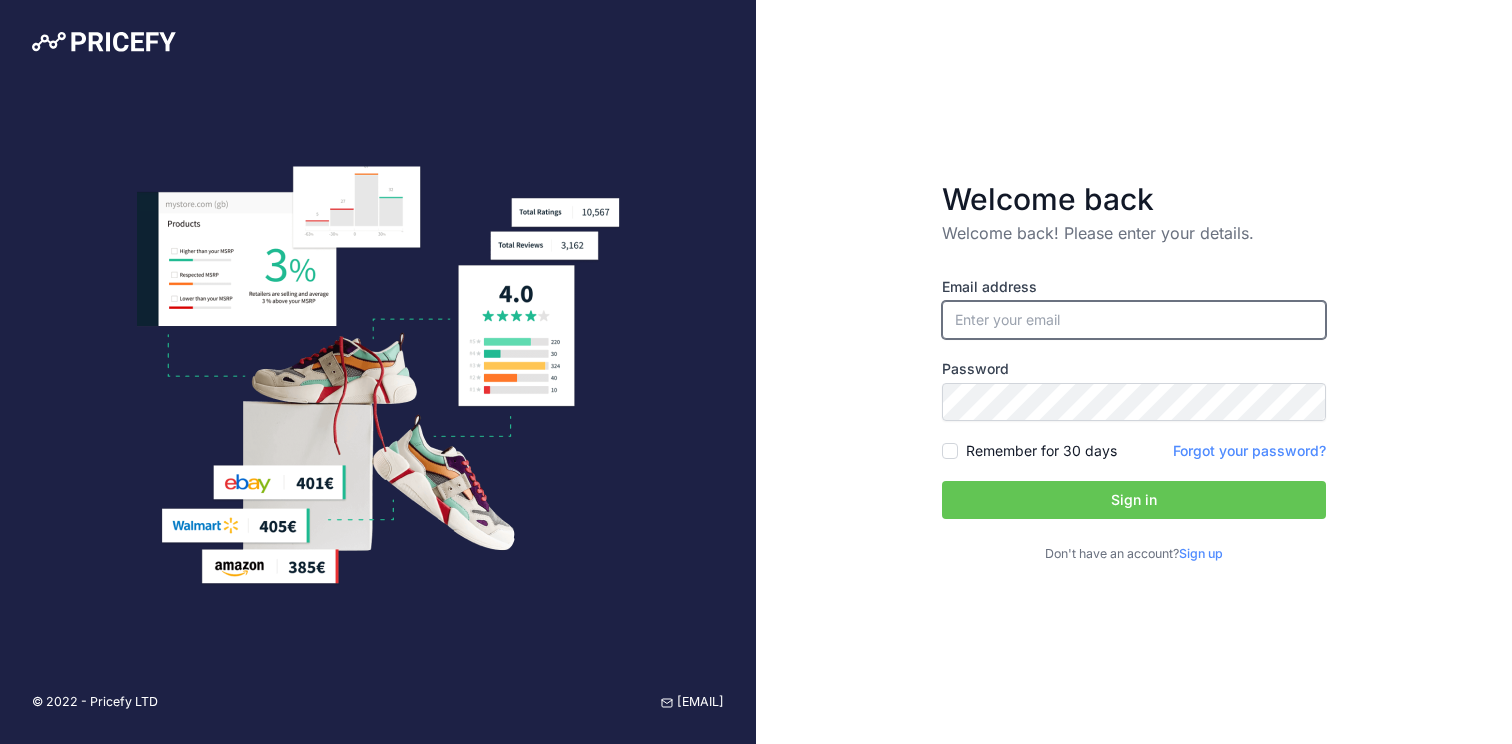 click at bounding box center (1134, 320) 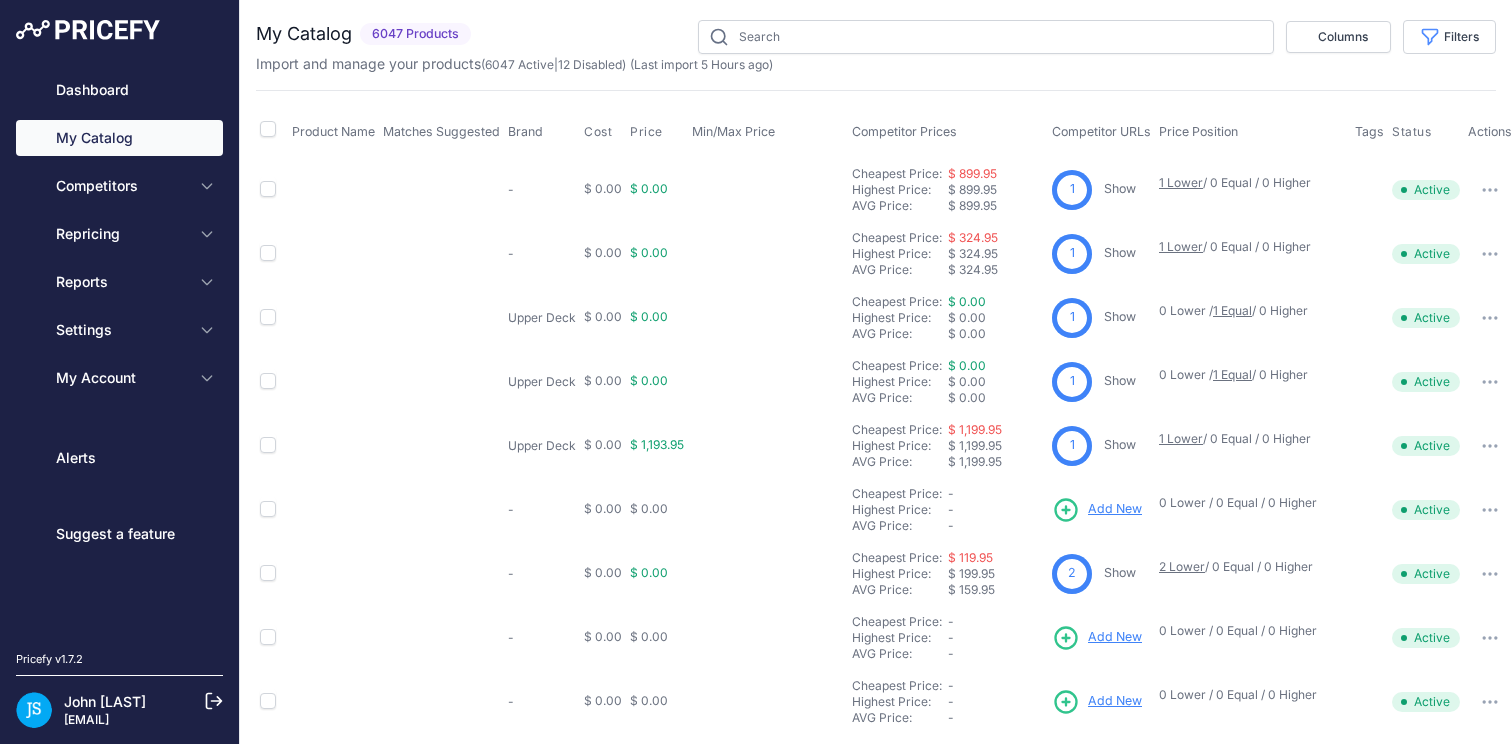 scroll, scrollTop: 0, scrollLeft: 0, axis: both 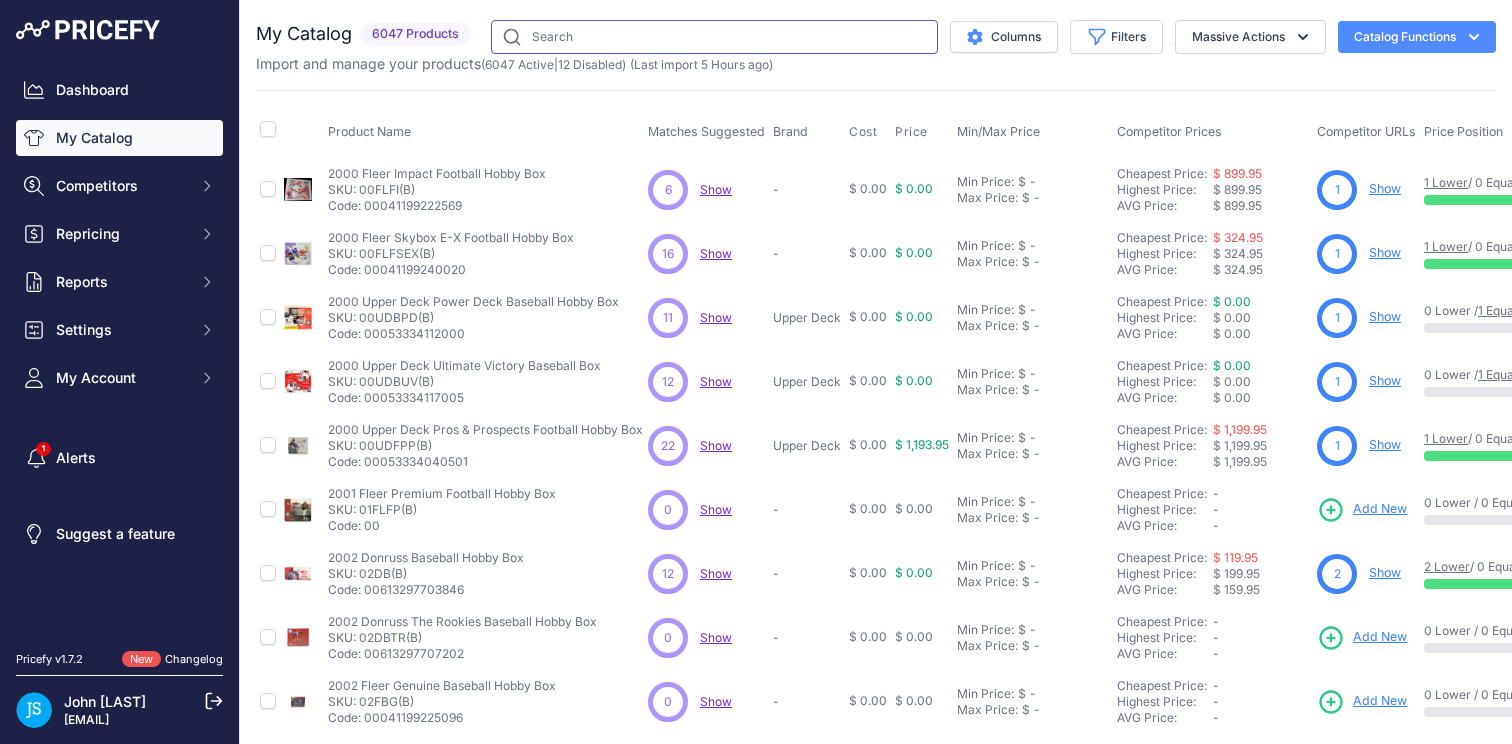 click at bounding box center [714, 37] 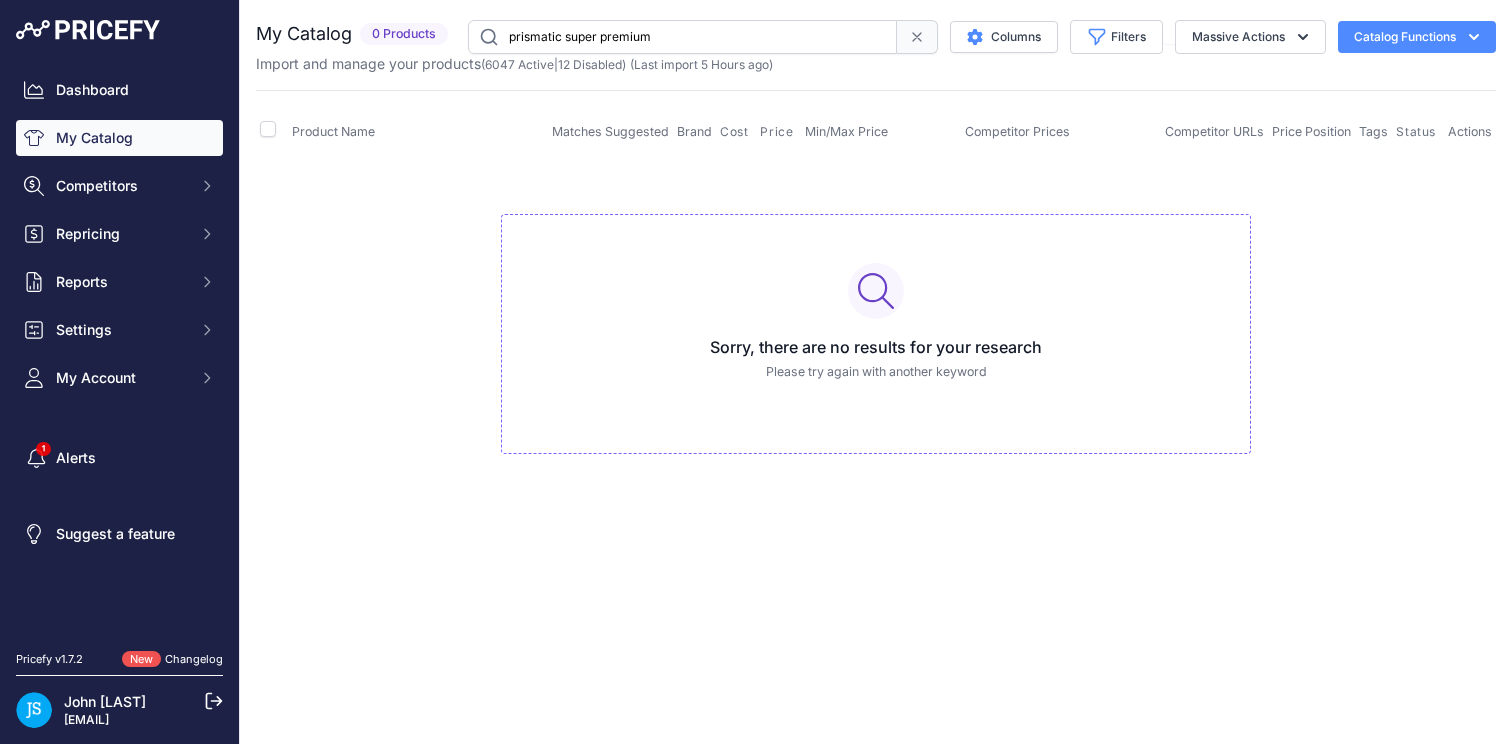 click on "prismatic super premium" at bounding box center [682, 37] 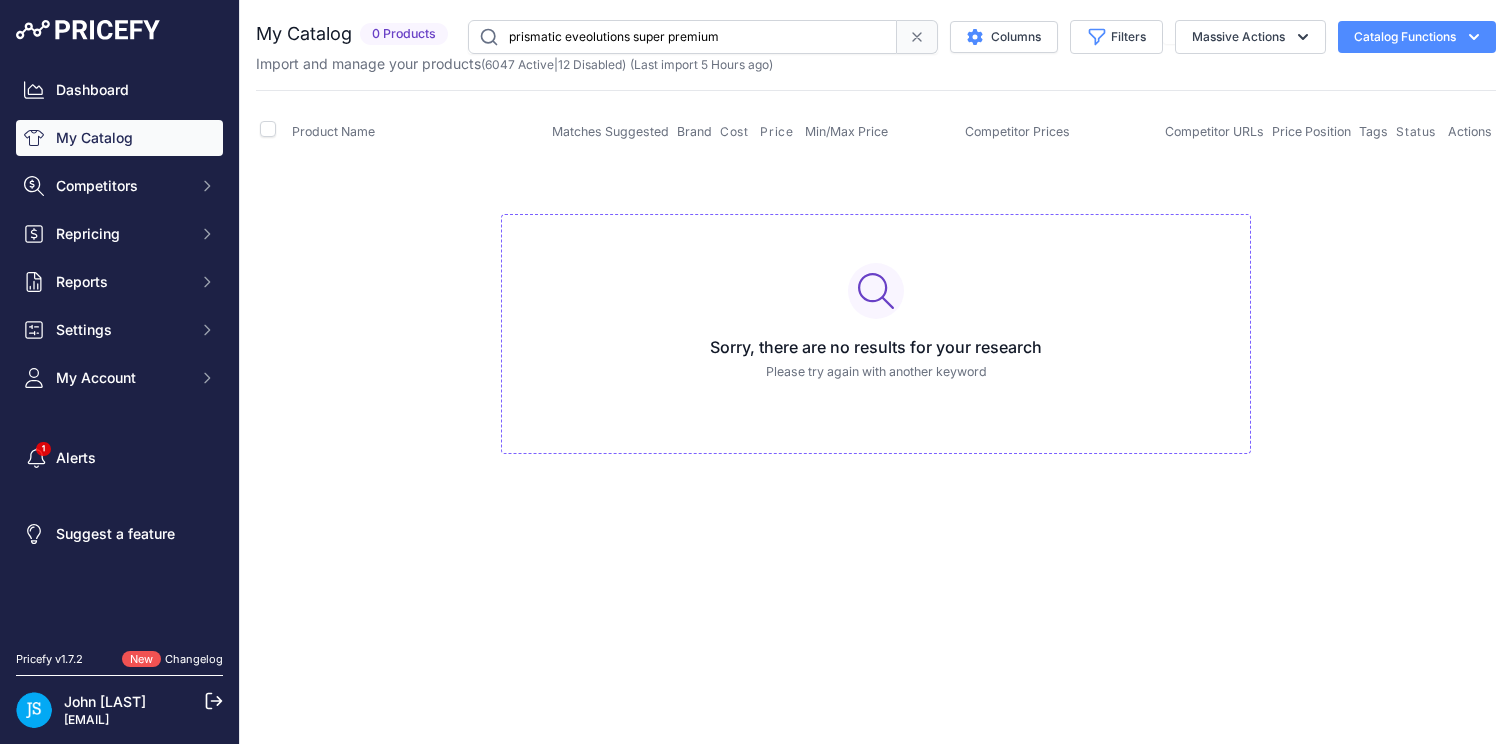 click on "prismatic eveolutions super premium" at bounding box center (682, 37) 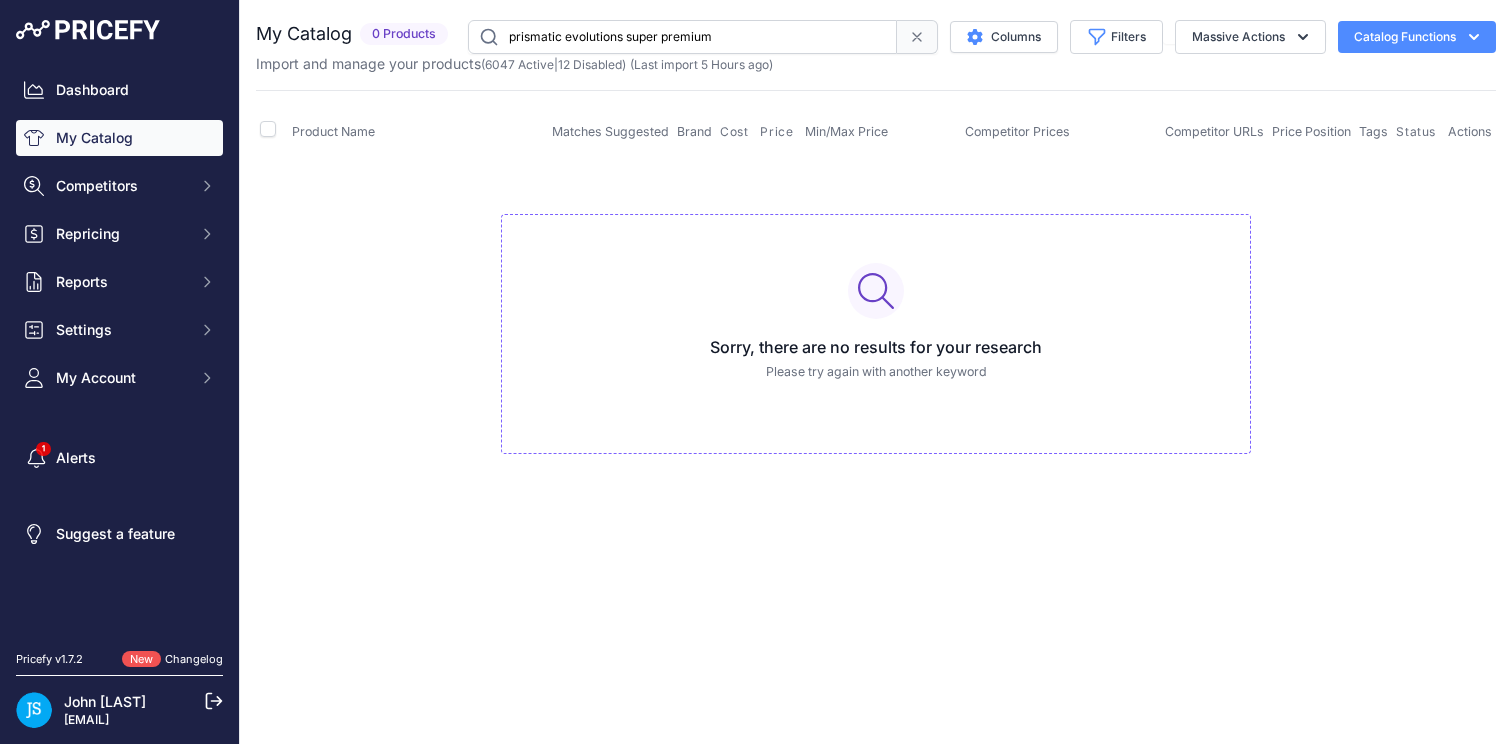 click on "prismatic evolutions super premium" at bounding box center [682, 37] 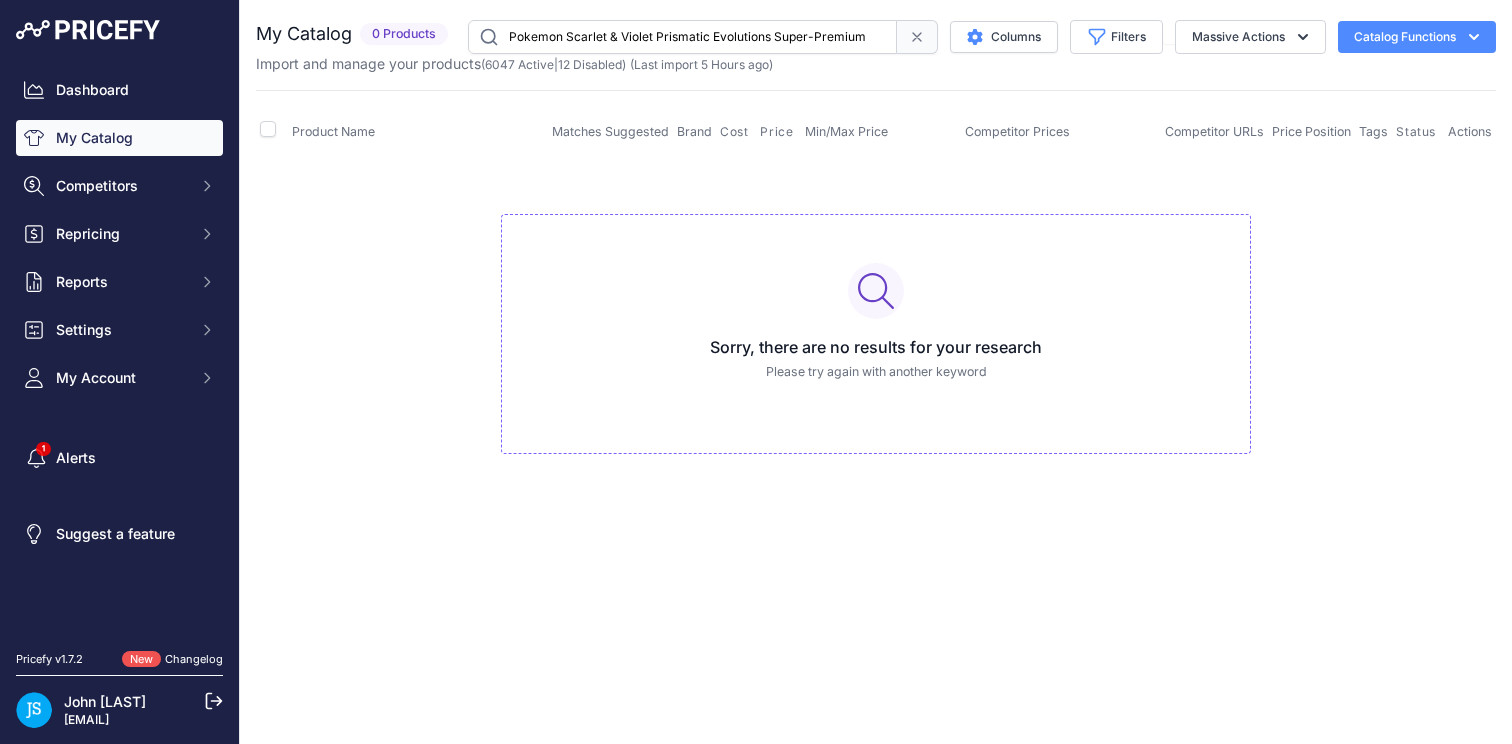 type on "Pokemon Scarlet & Violet Prismatic Evolutions Super-Premium" 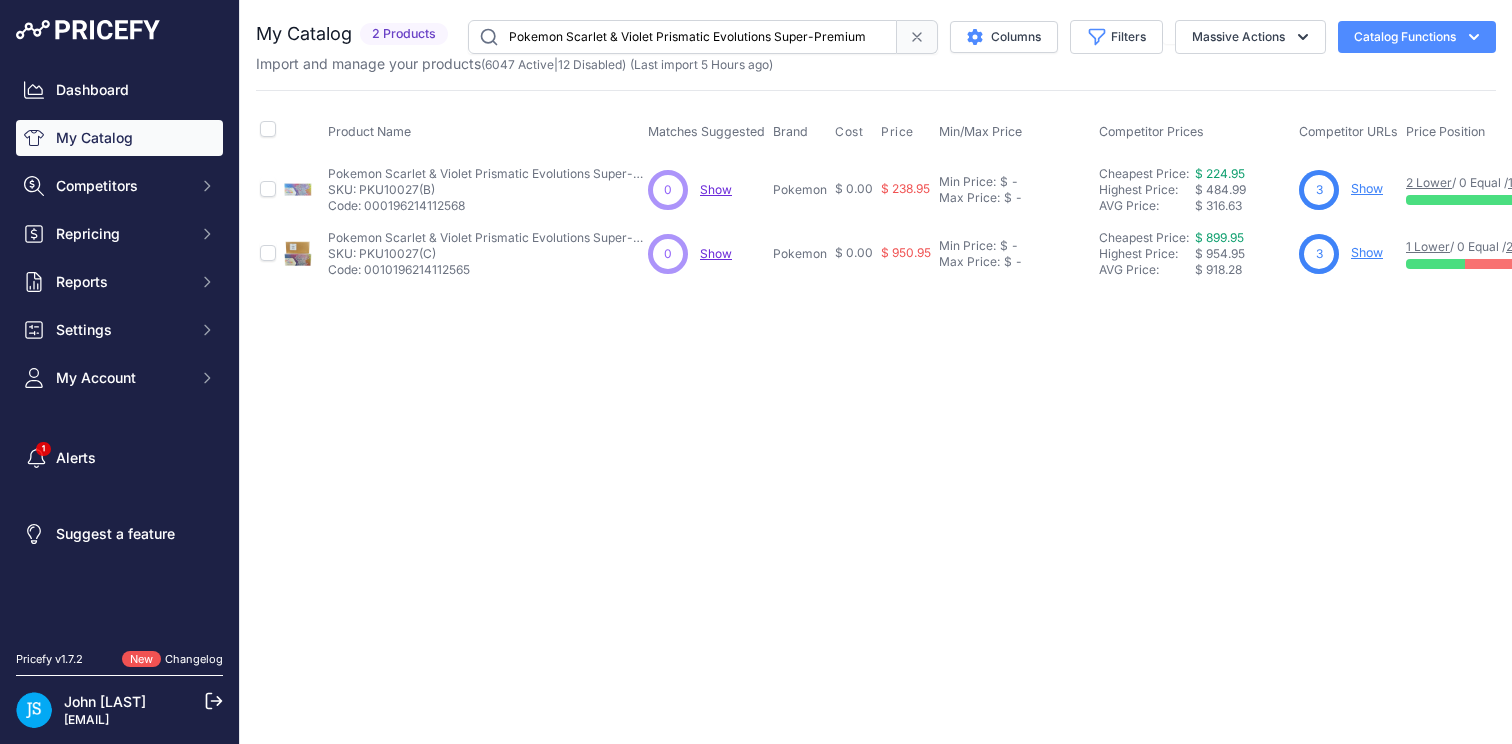 click on "Show" at bounding box center (1367, 188) 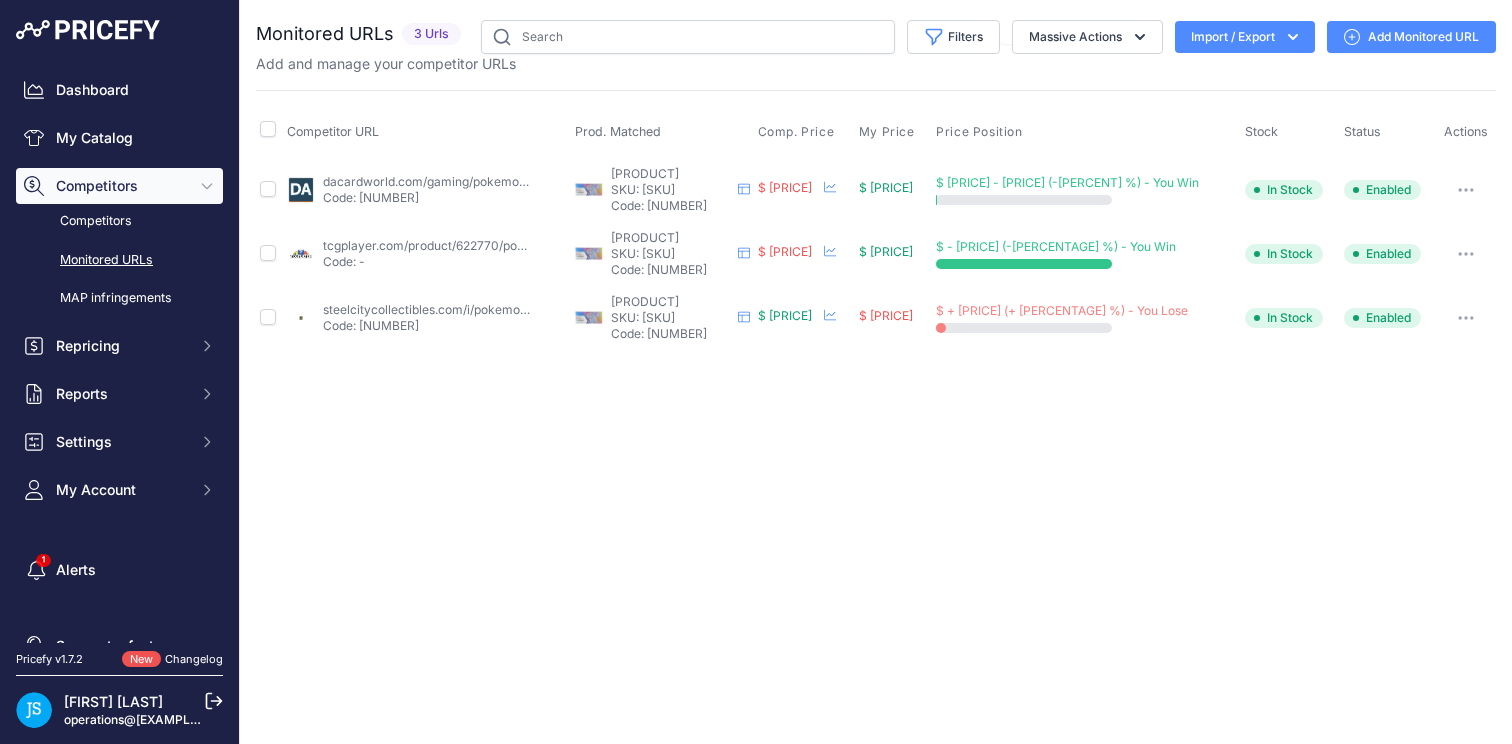 scroll, scrollTop: 0, scrollLeft: 0, axis: both 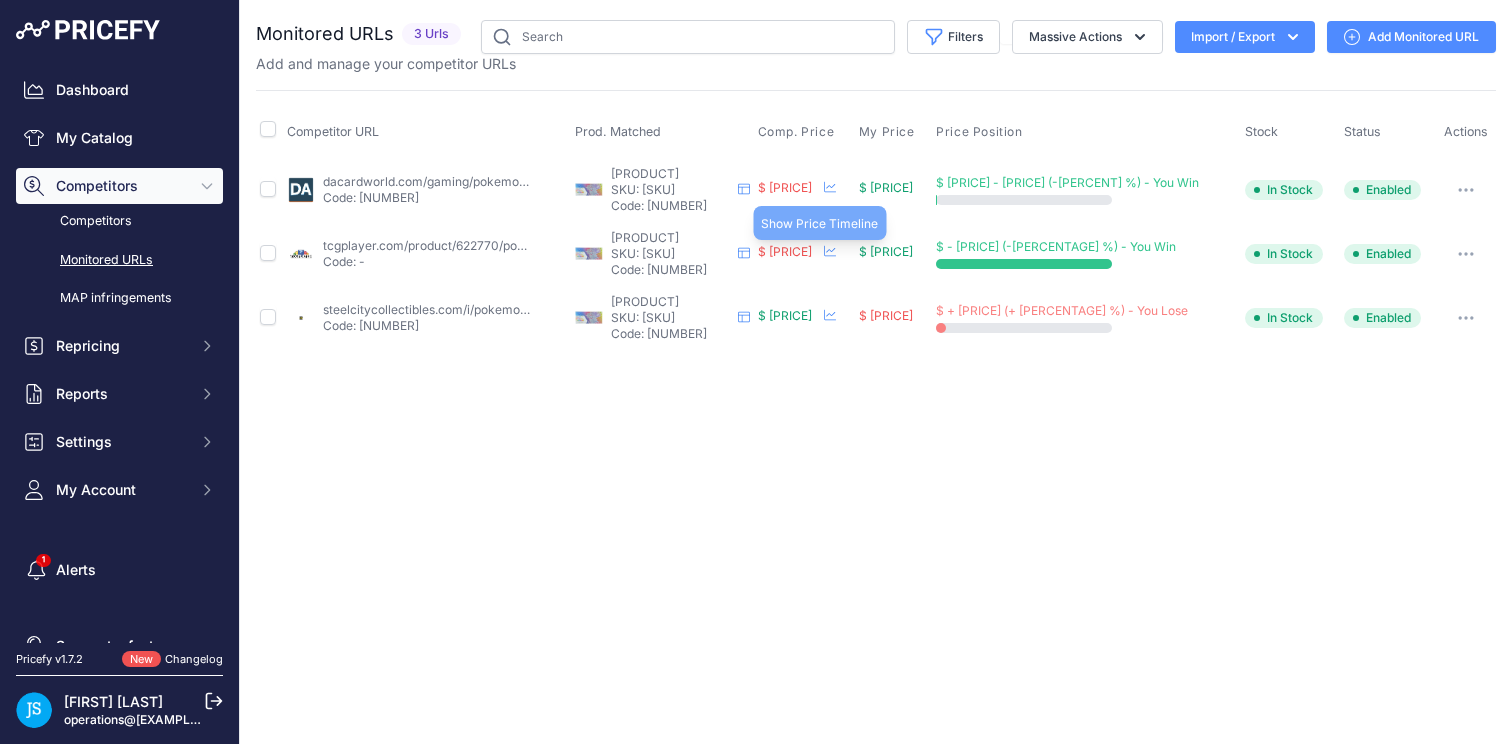 click at bounding box center (830, 251) 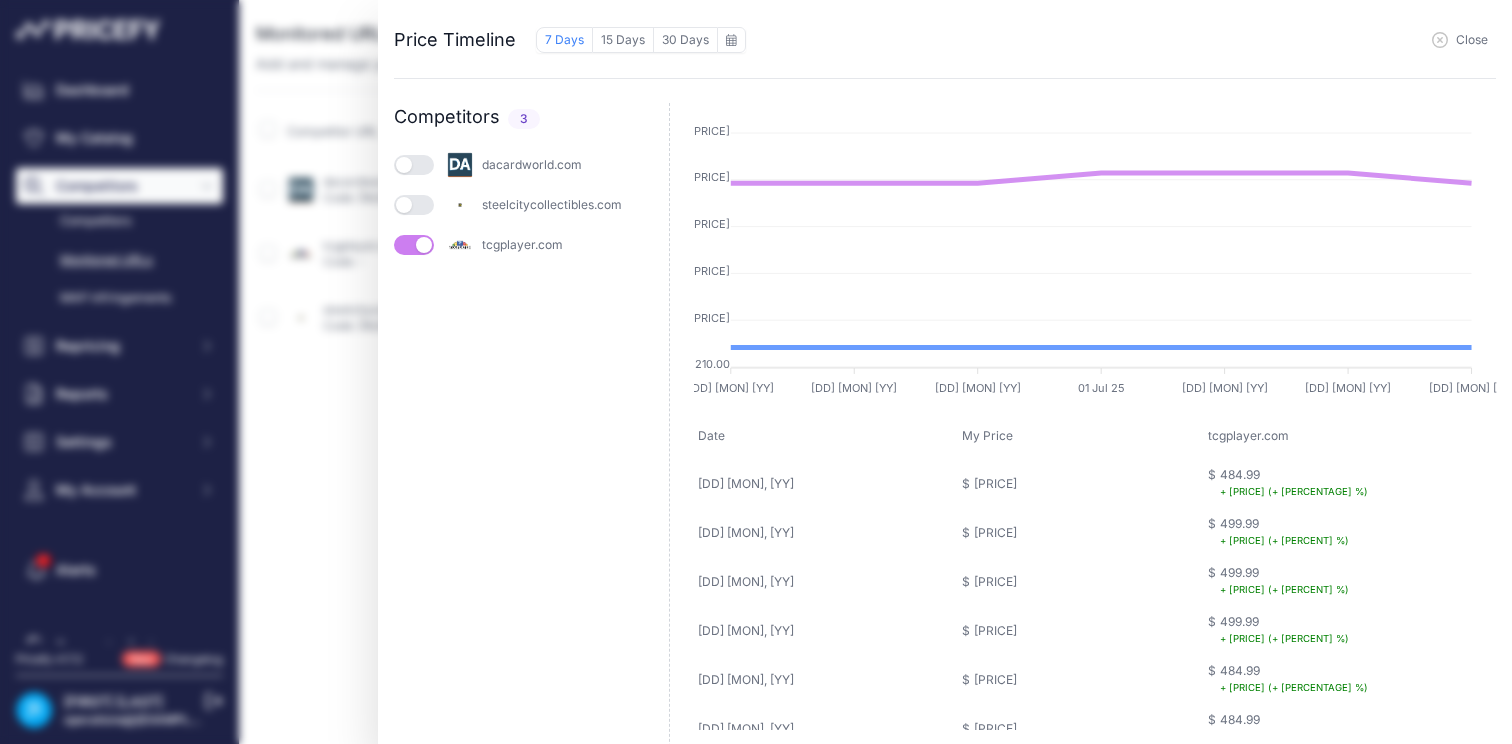 scroll, scrollTop: 0, scrollLeft: 0, axis: both 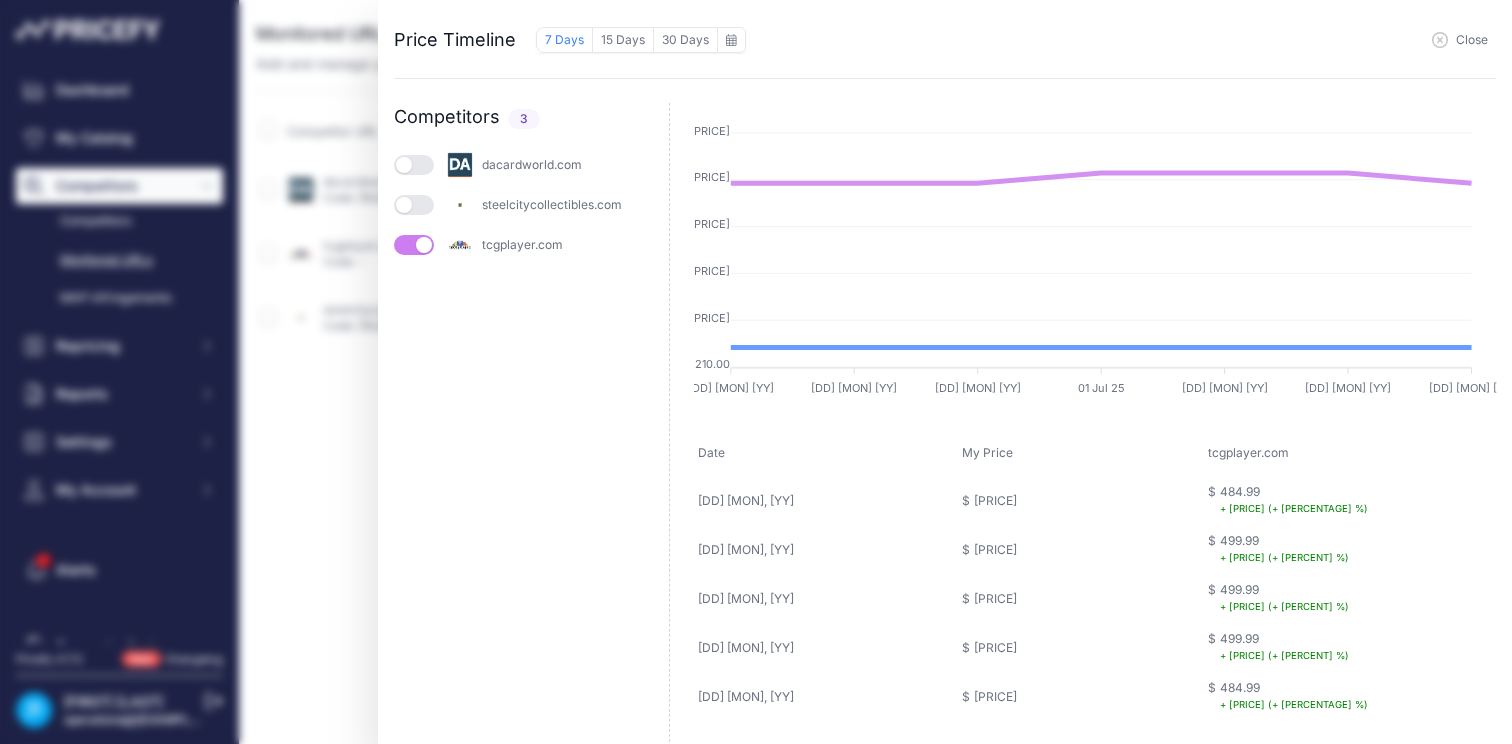 click on "Close" at bounding box center [1472, 40] 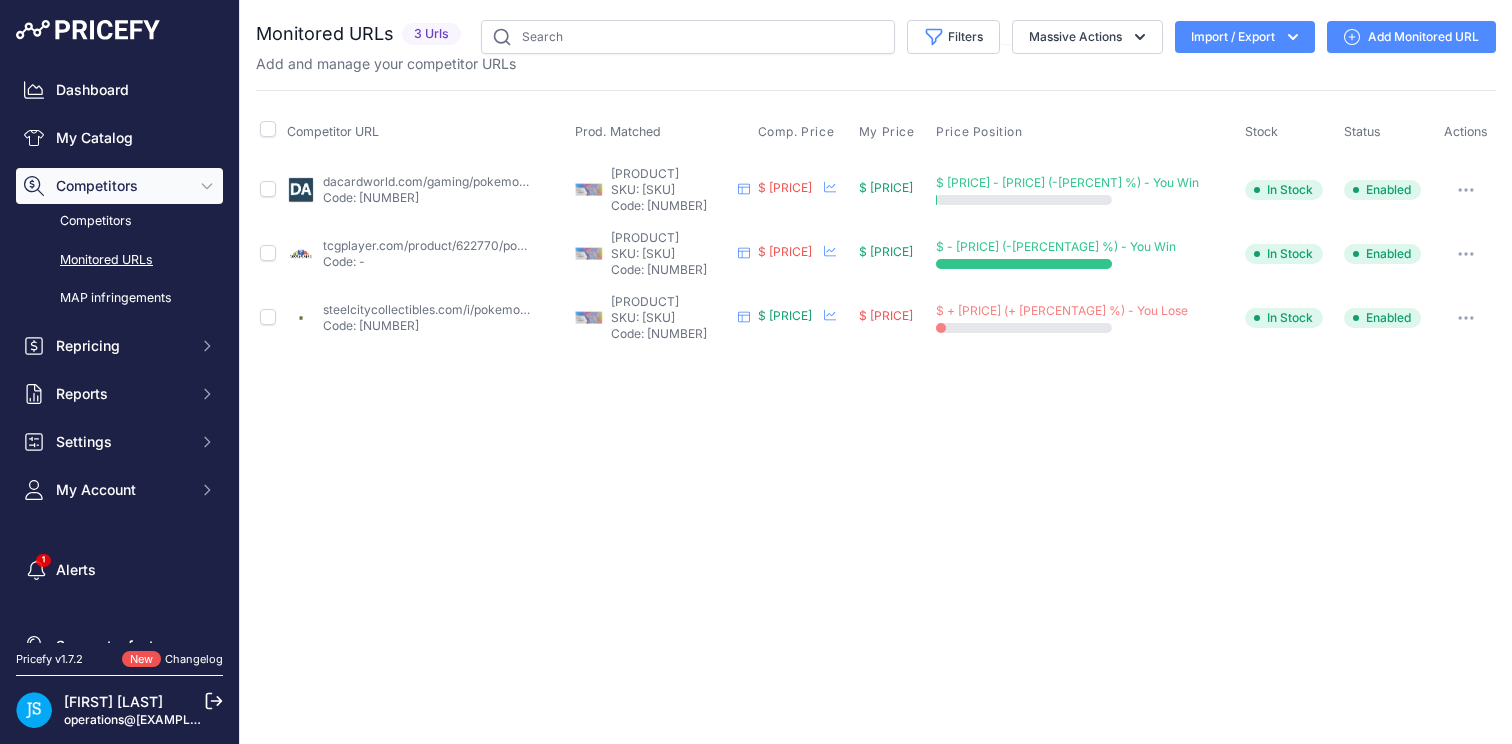 click at bounding box center [1466, 254] 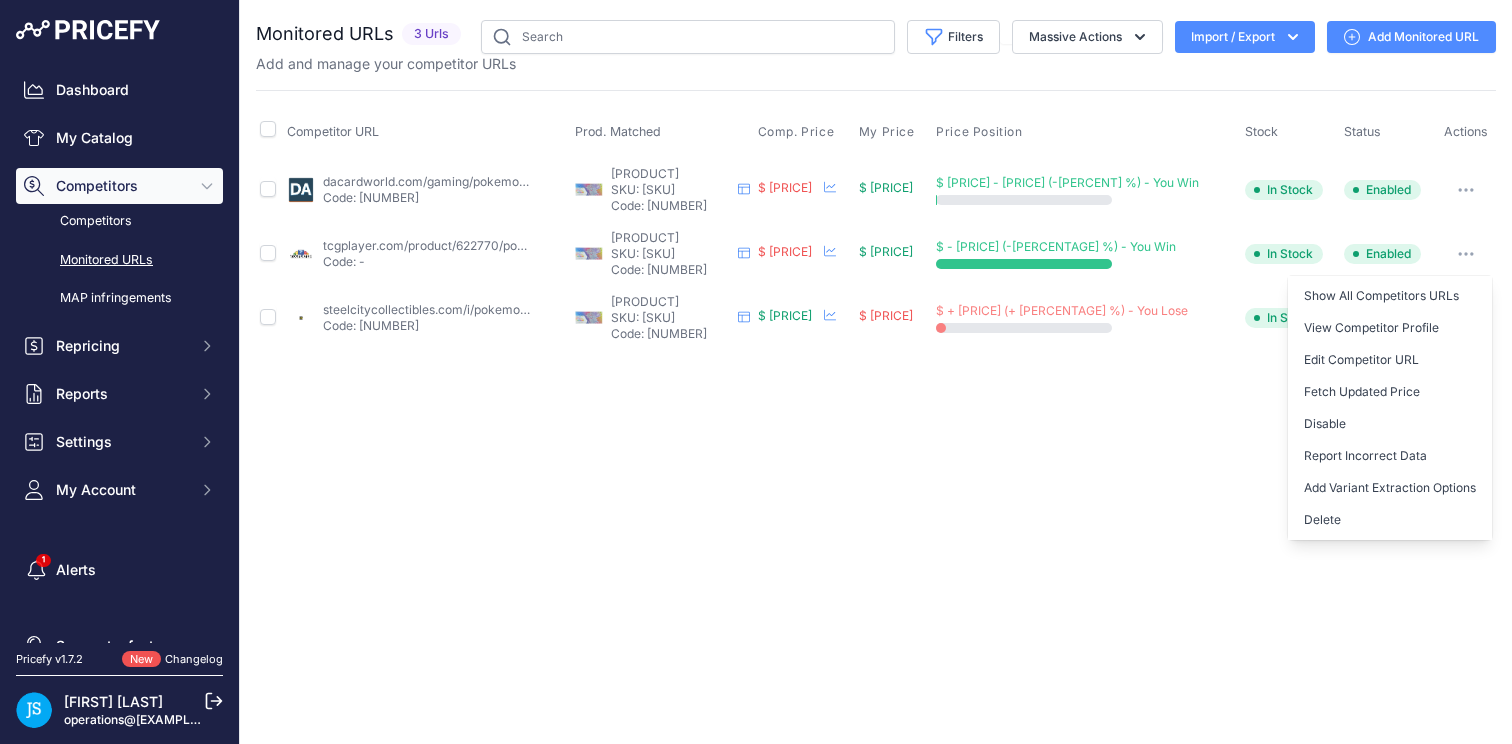 click at bounding box center (1466, 254) 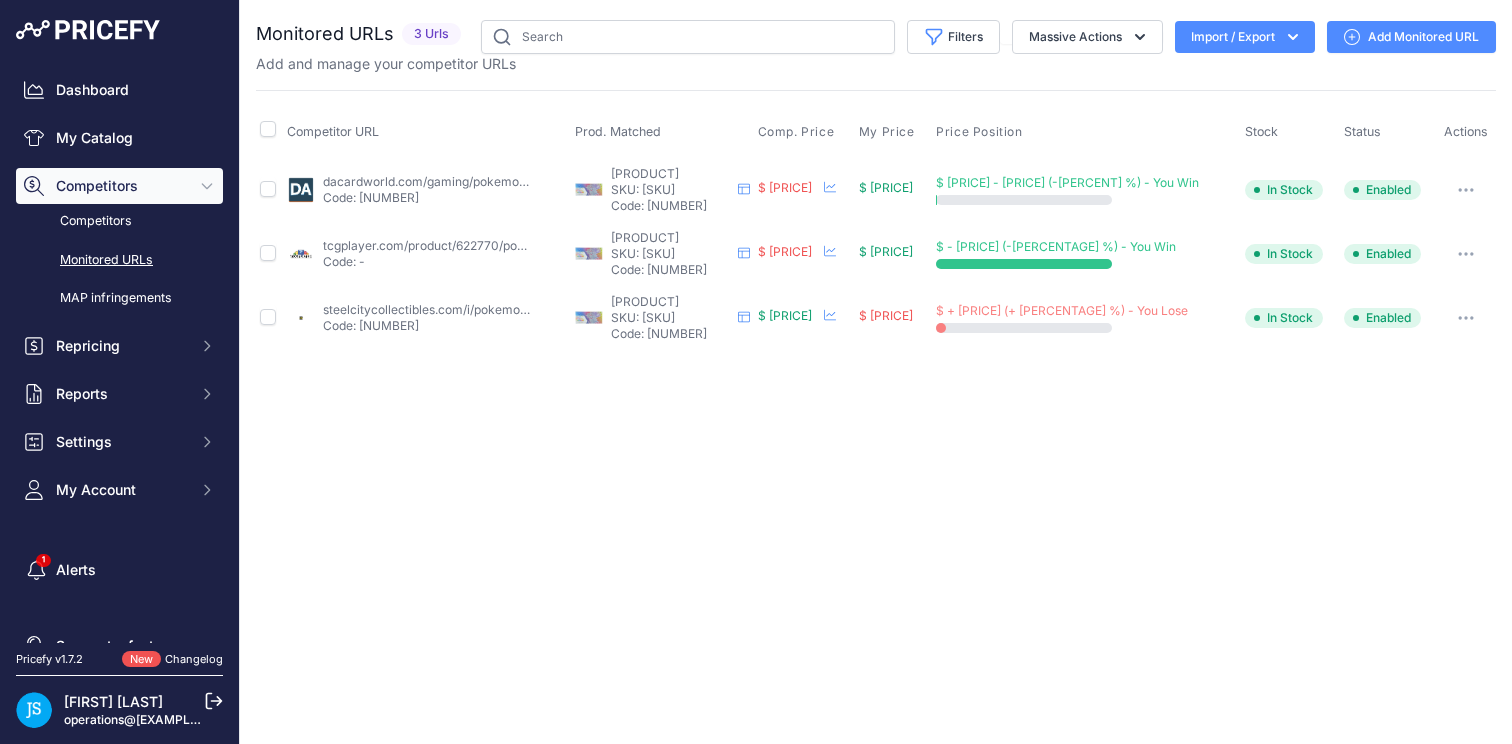 click on "tcgplayer.com/product/622770/pokemon-sv-prismatic-evolutions-prismatic-evolutions-super-premium-collection?language=english&prirule_jdsnikfkfjsd=5472" at bounding box center (779, 245) 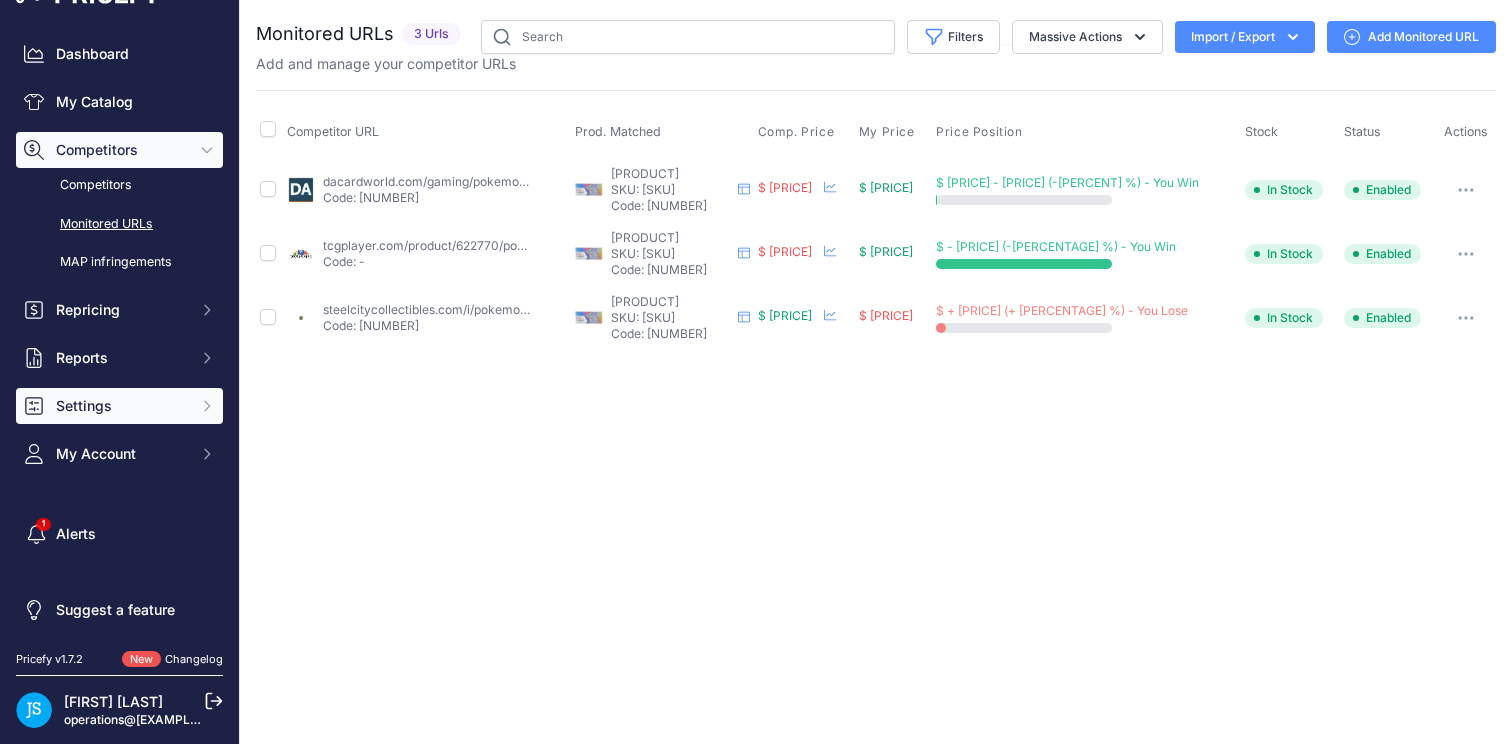 click on "Settings" at bounding box center [121, 310] 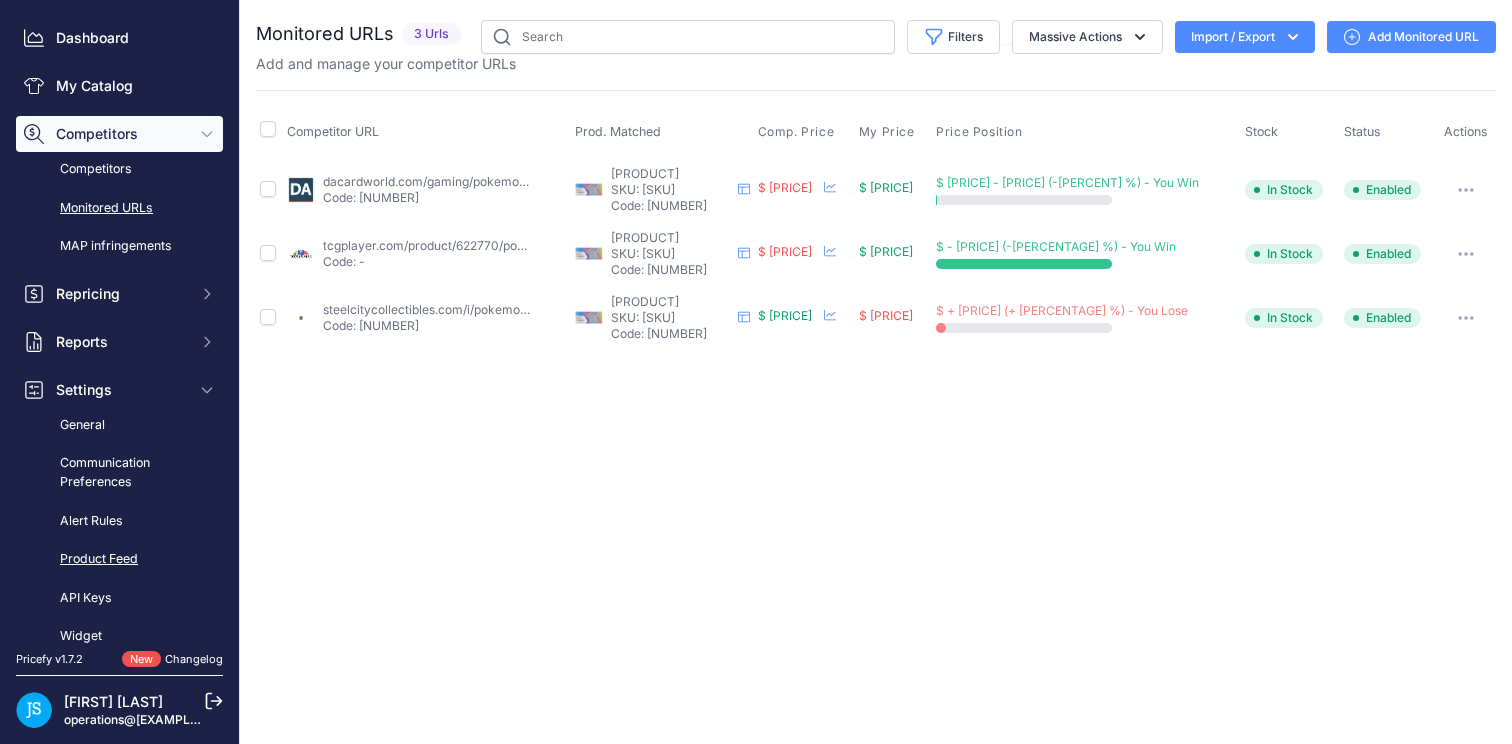 scroll, scrollTop: 106, scrollLeft: 0, axis: vertical 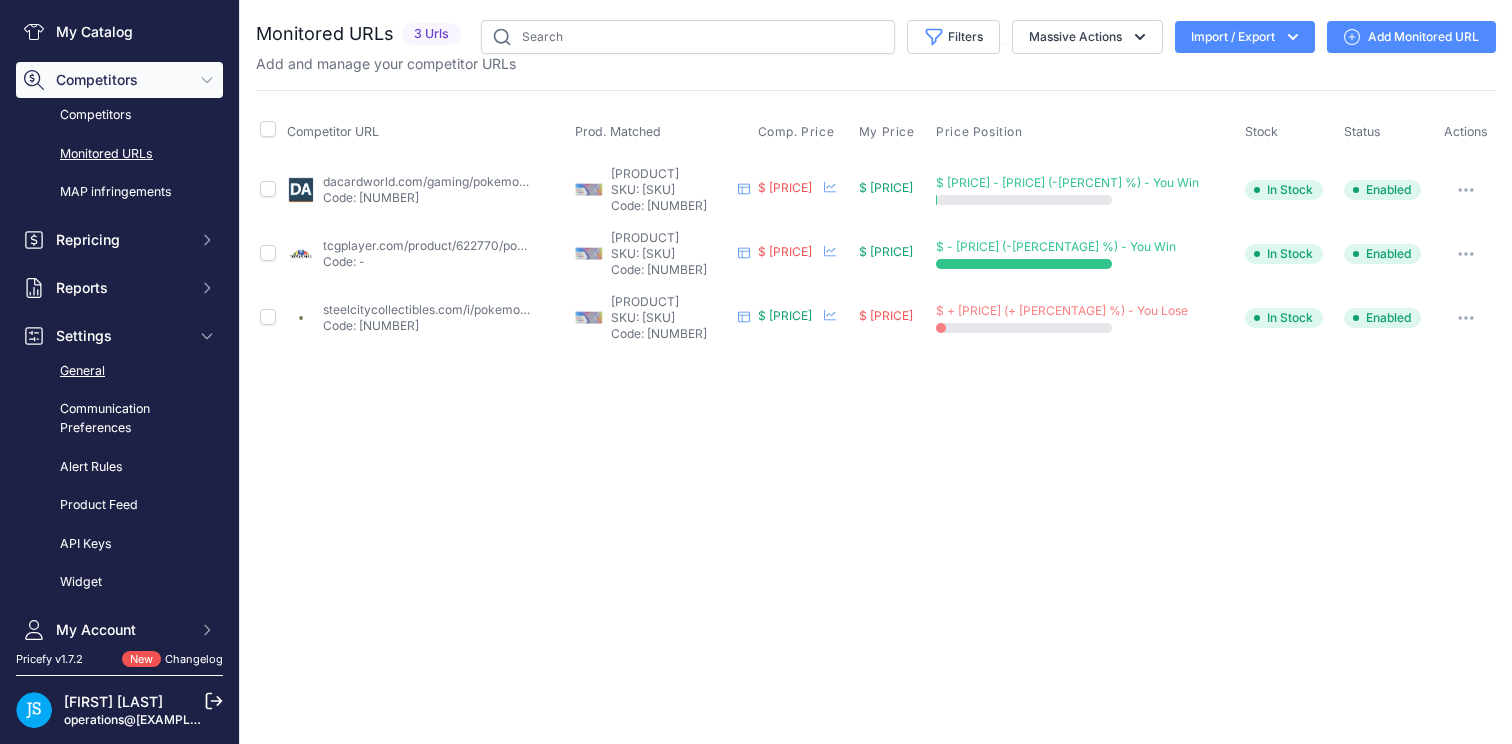 click on "General" at bounding box center [119, 371] 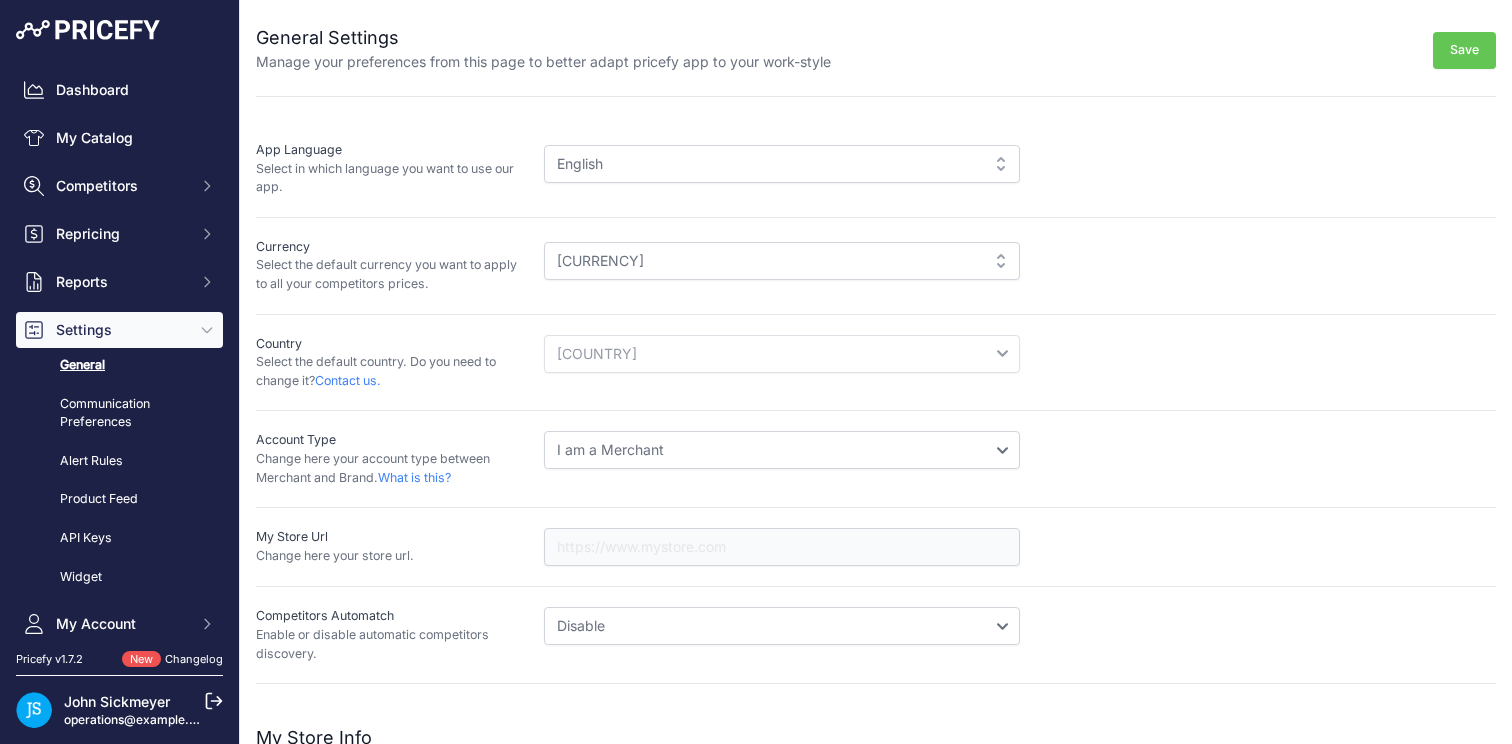 scroll, scrollTop: 0, scrollLeft: 0, axis: both 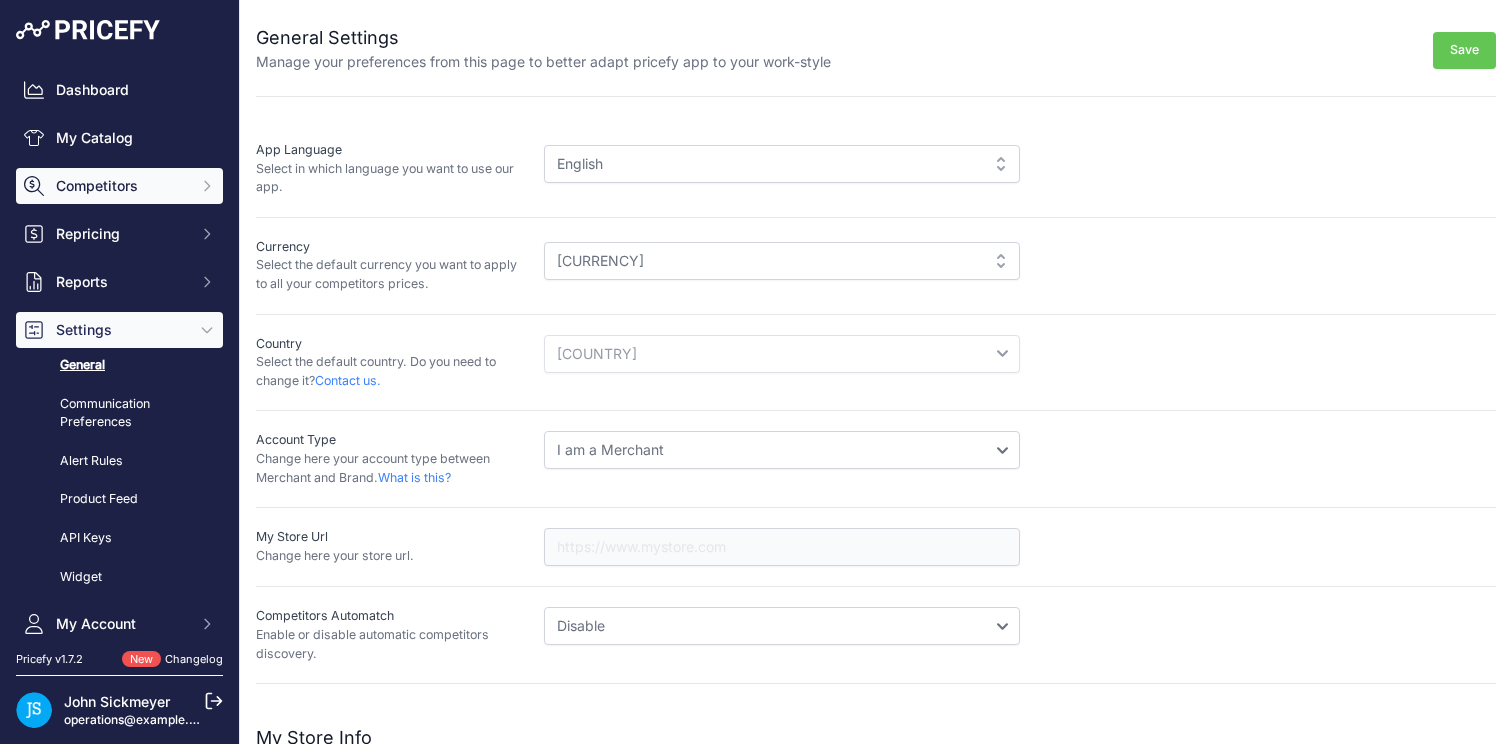 click on "Competitors" at bounding box center (121, 186) 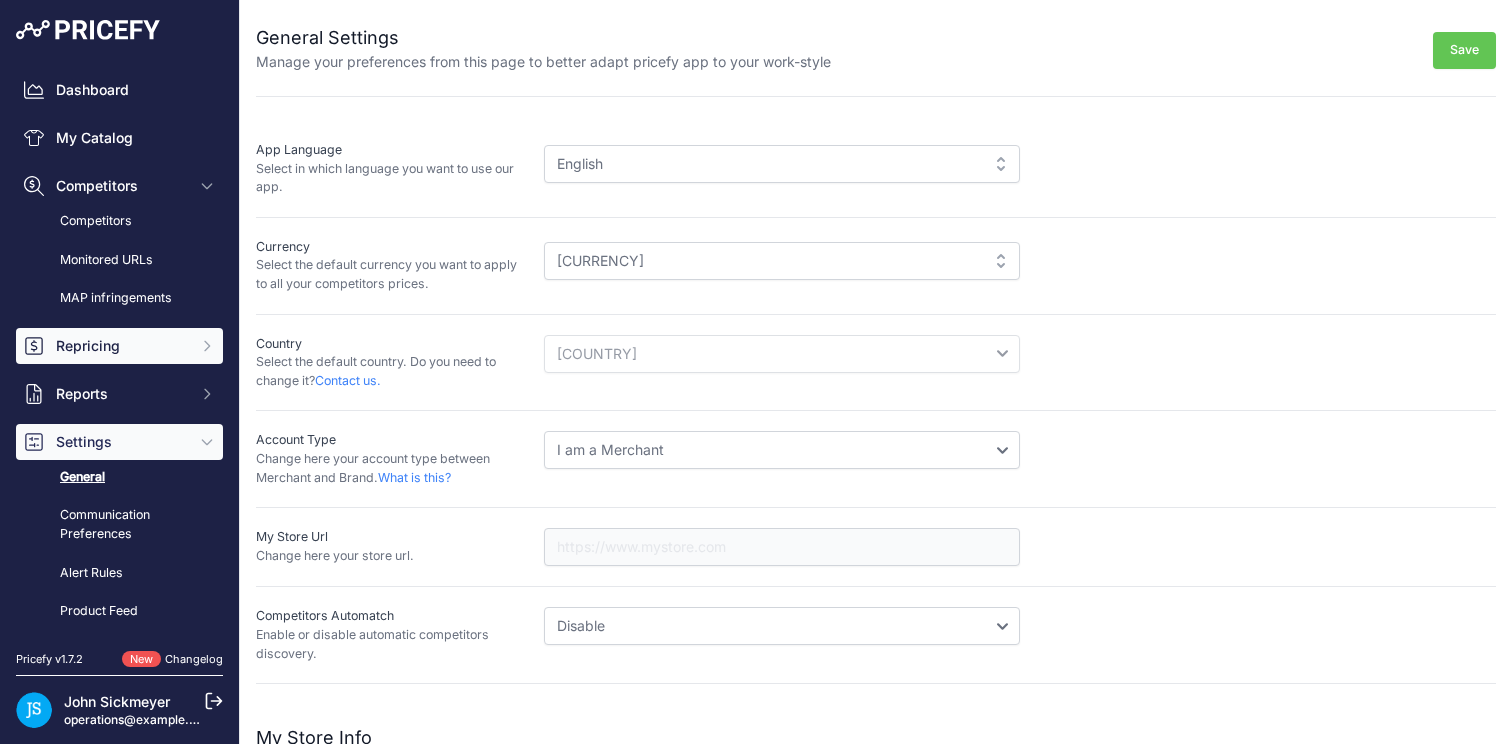 click on "Repricing" at bounding box center [119, 186] 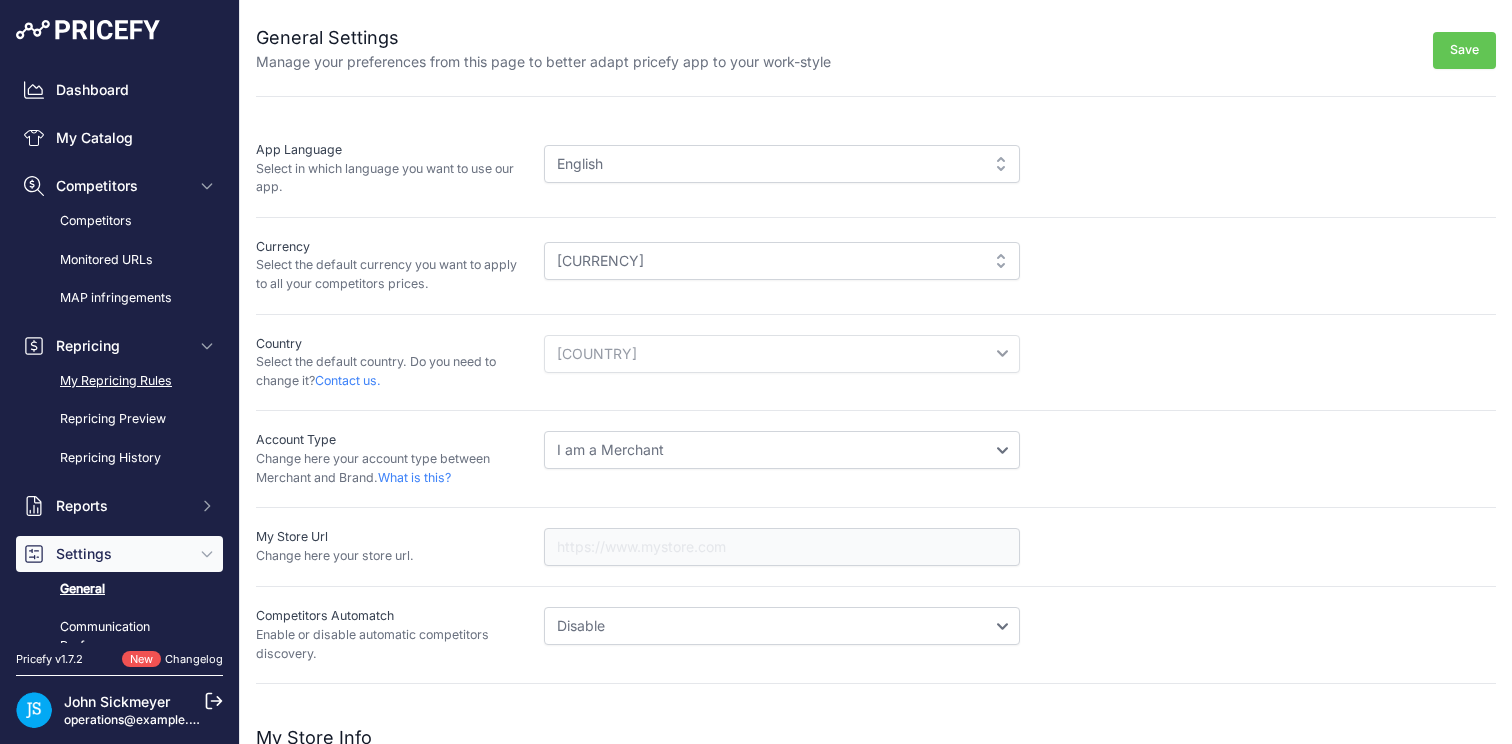 click on "My Repricing Rules" at bounding box center (119, 381) 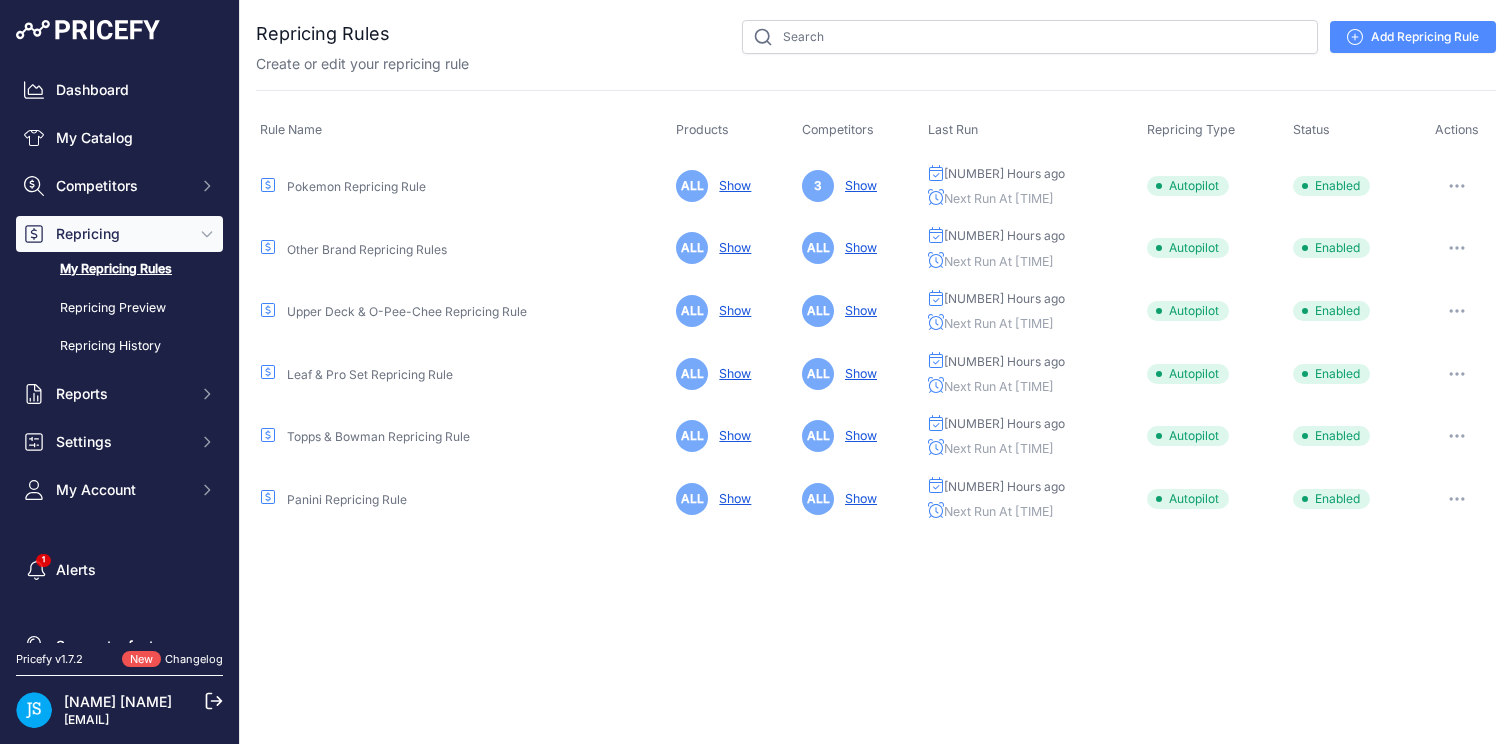 scroll, scrollTop: 0, scrollLeft: 0, axis: both 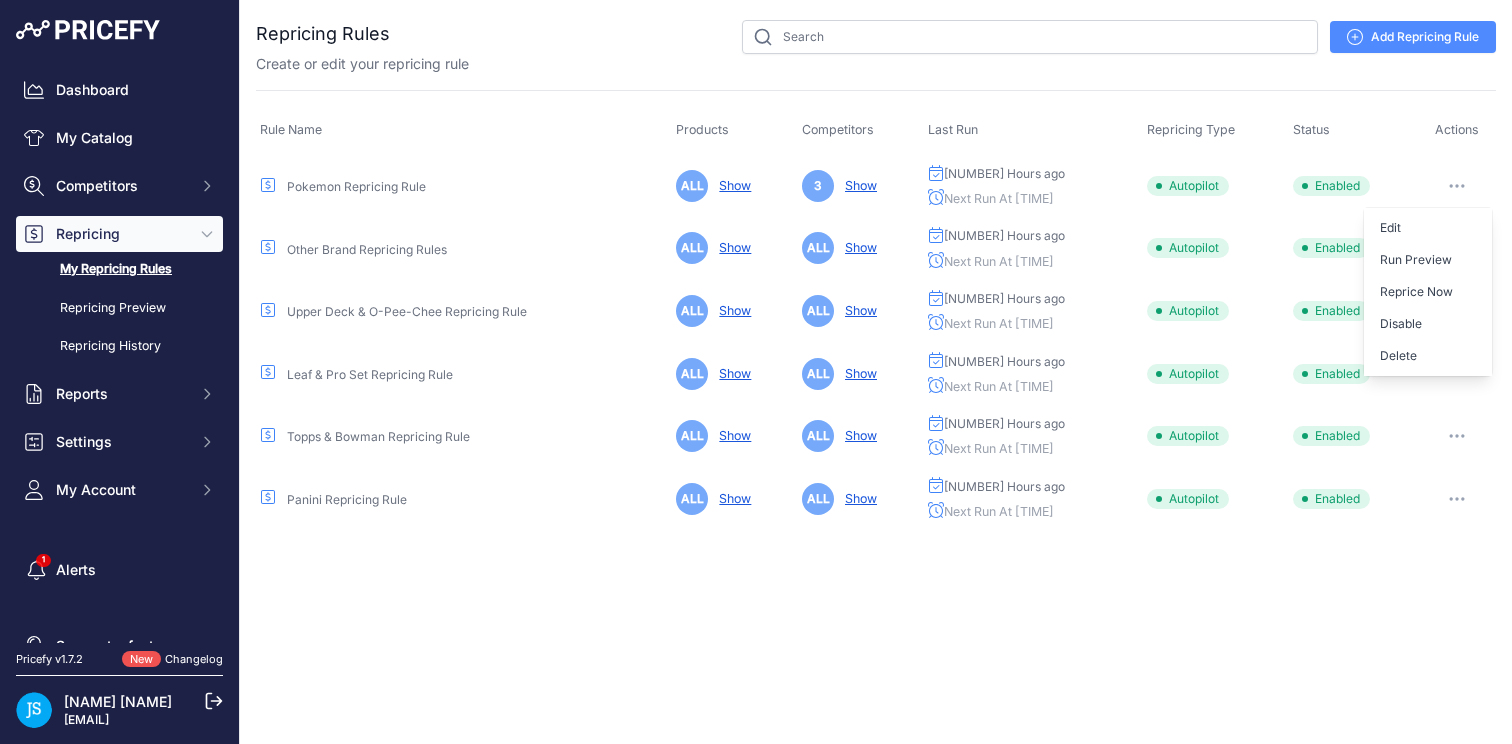 click at bounding box center (1457, 186) 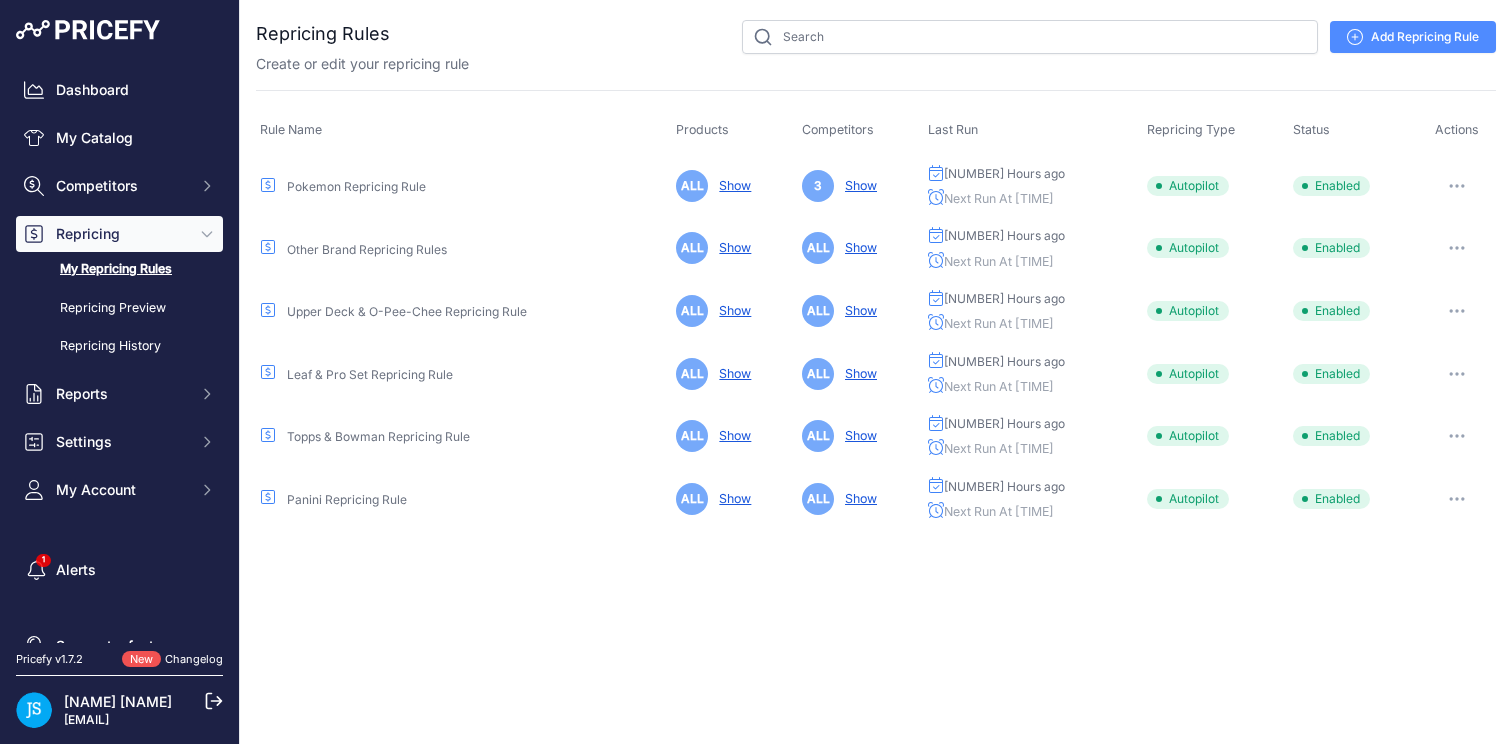 click on "Show" at bounding box center (731, 185) 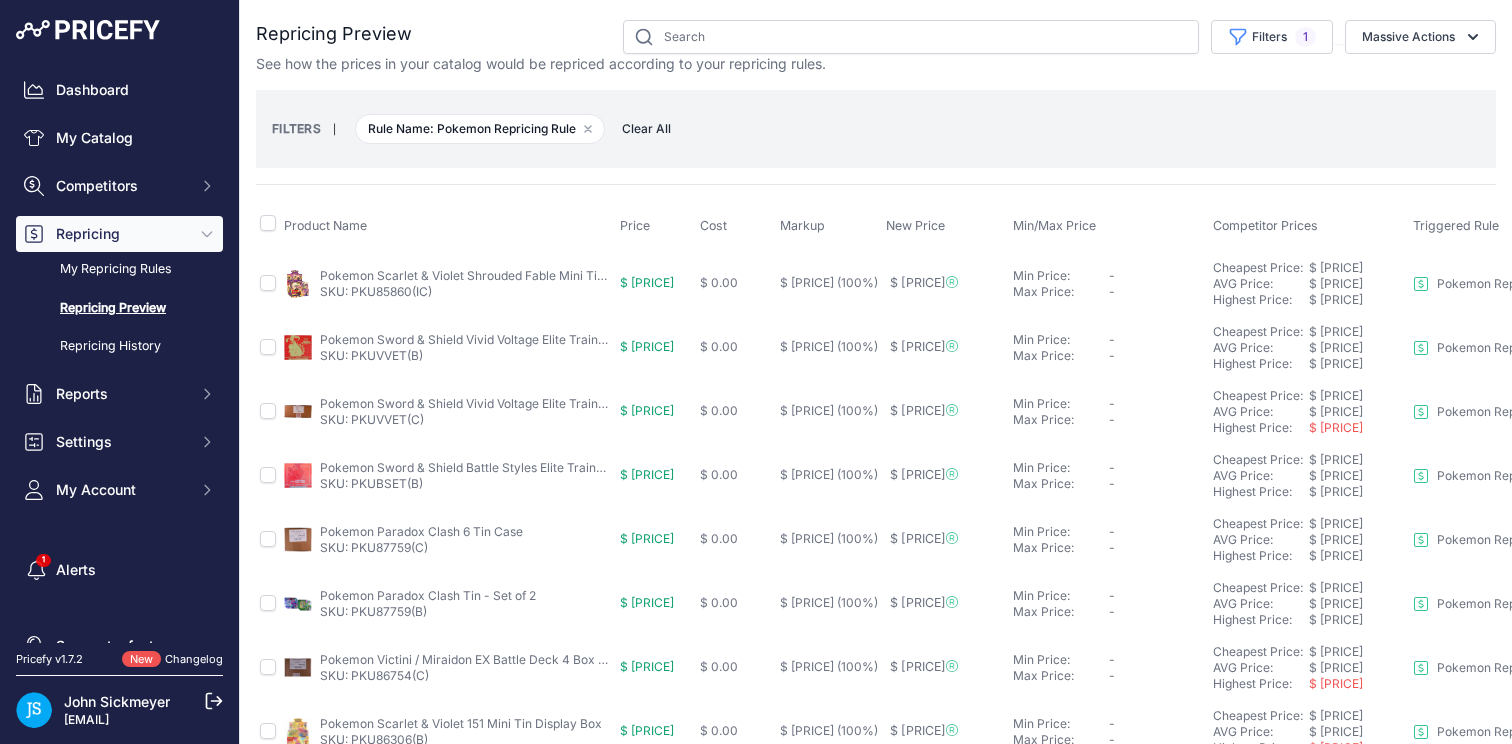 scroll, scrollTop: 0, scrollLeft: 0, axis: both 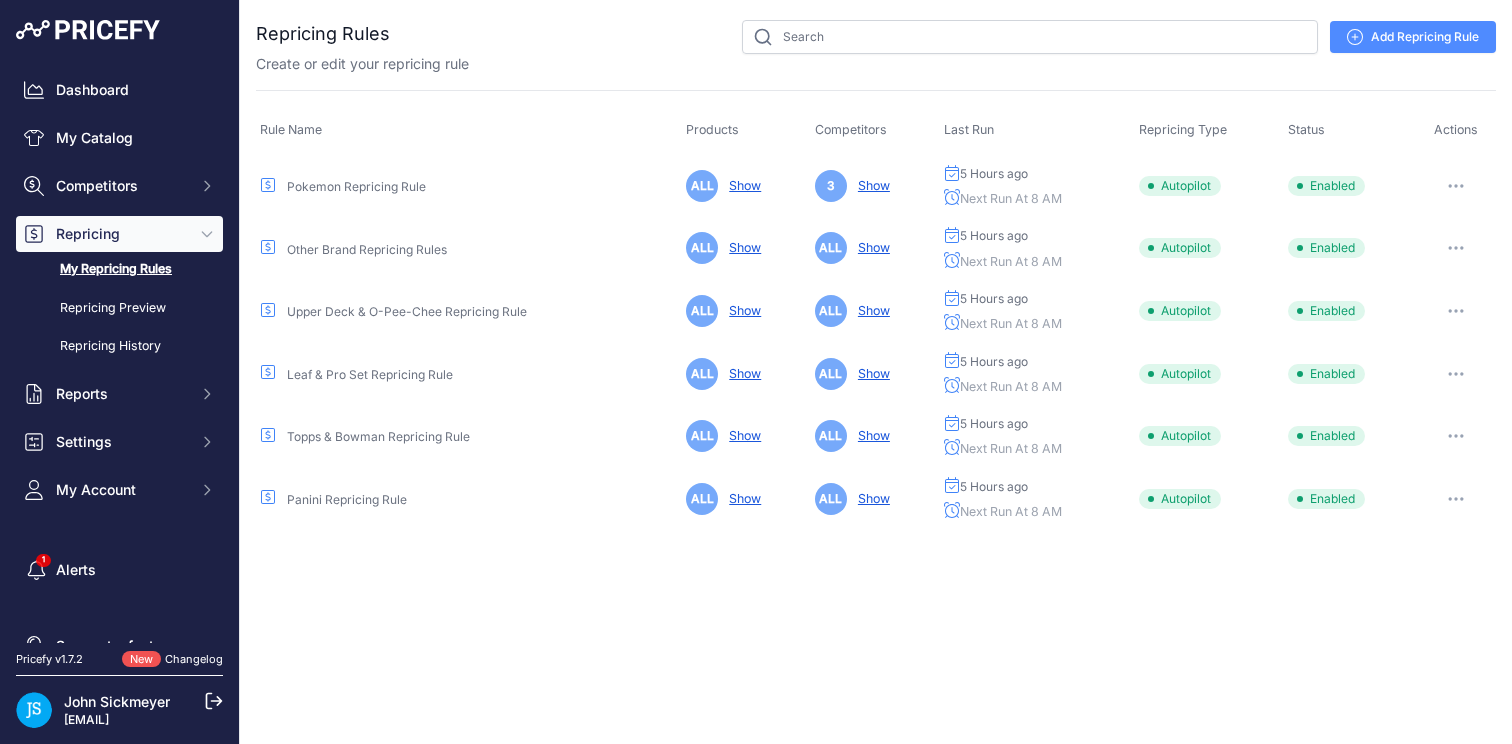 click on "Pokemon Repricing Rule" at bounding box center [356, 186] 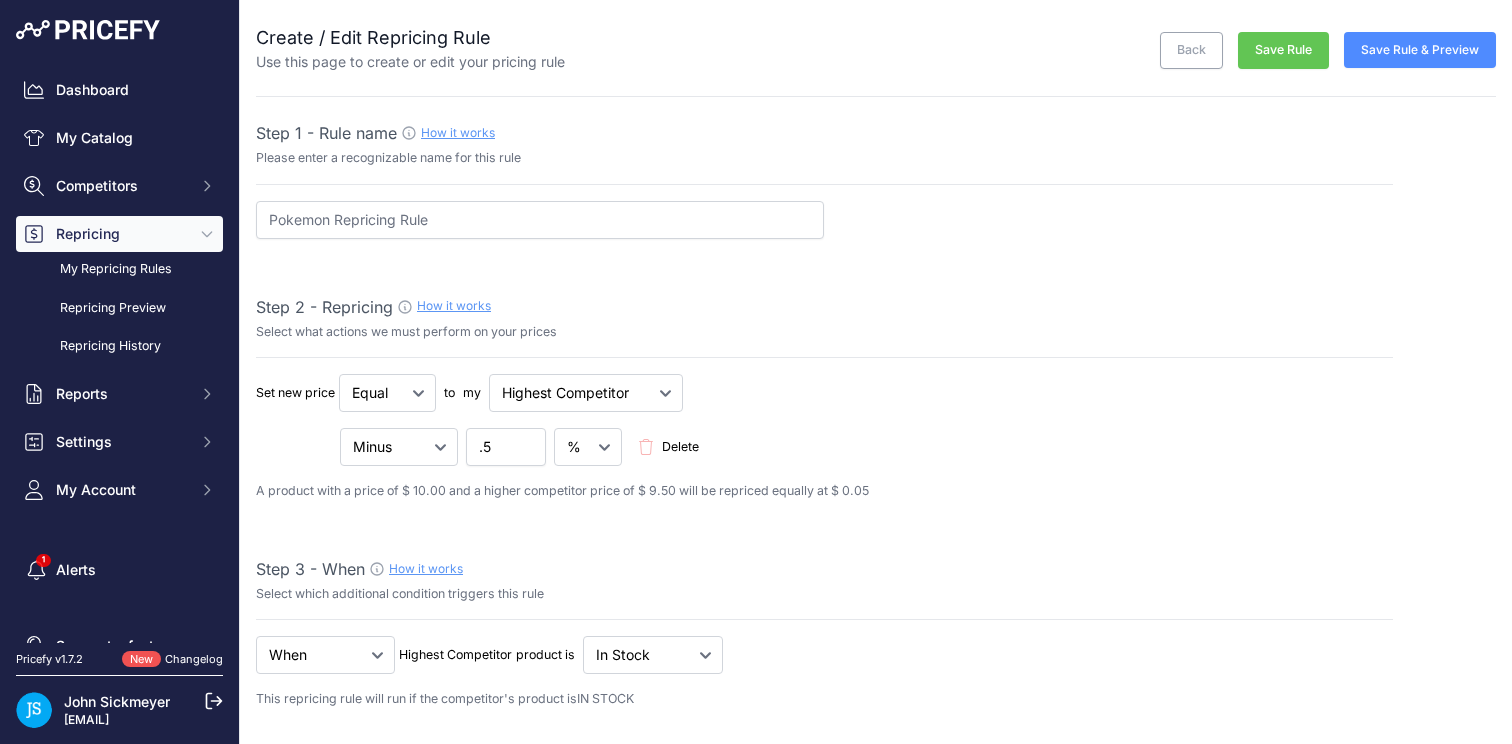 scroll, scrollTop: 0, scrollLeft: 0, axis: both 